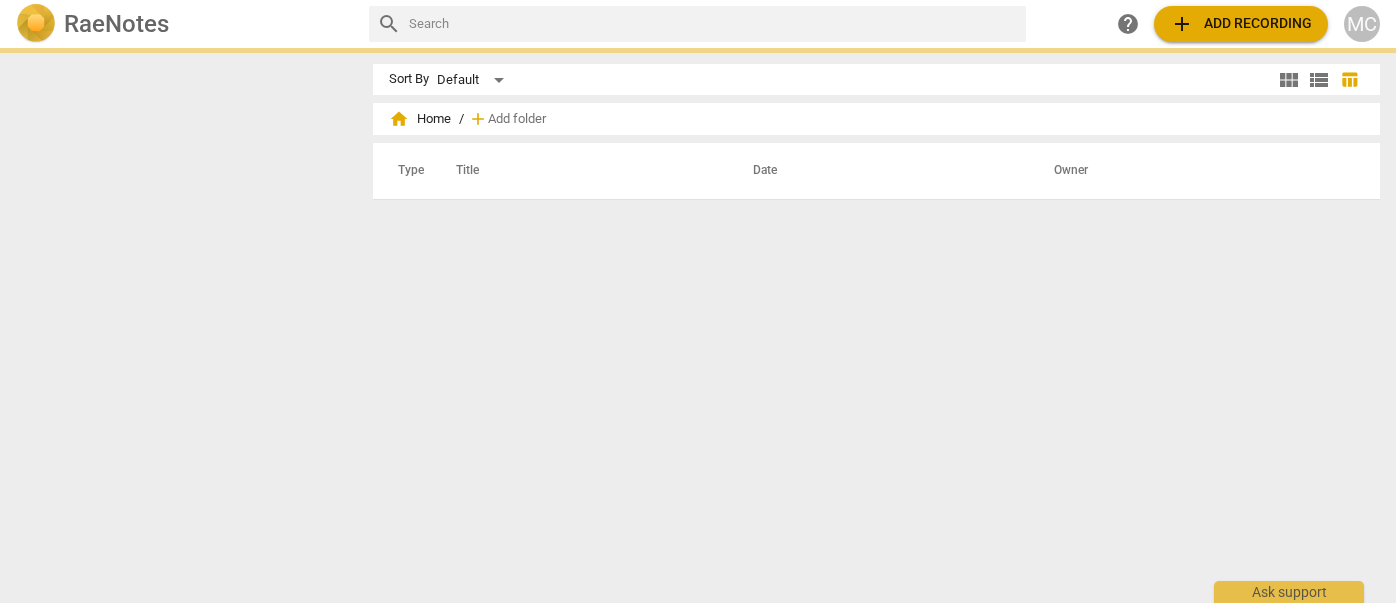 scroll, scrollTop: 0, scrollLeft: 0, axis: both 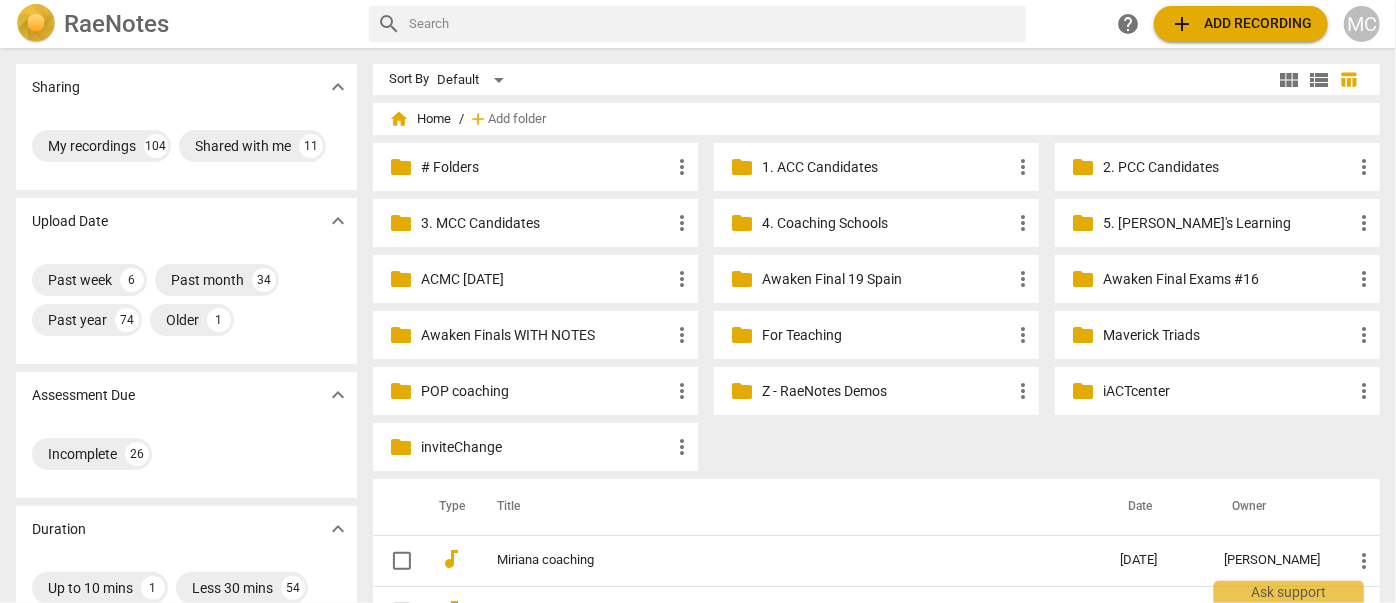 click at bounding box center (713, 24) 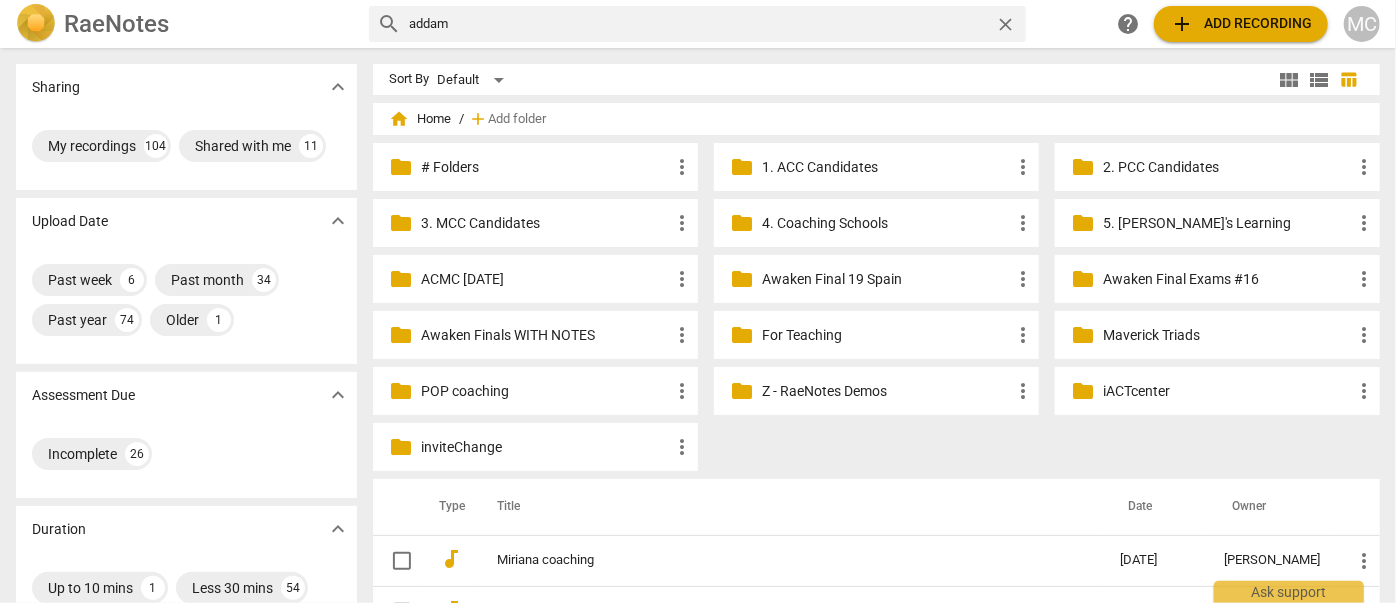 type on "addam" 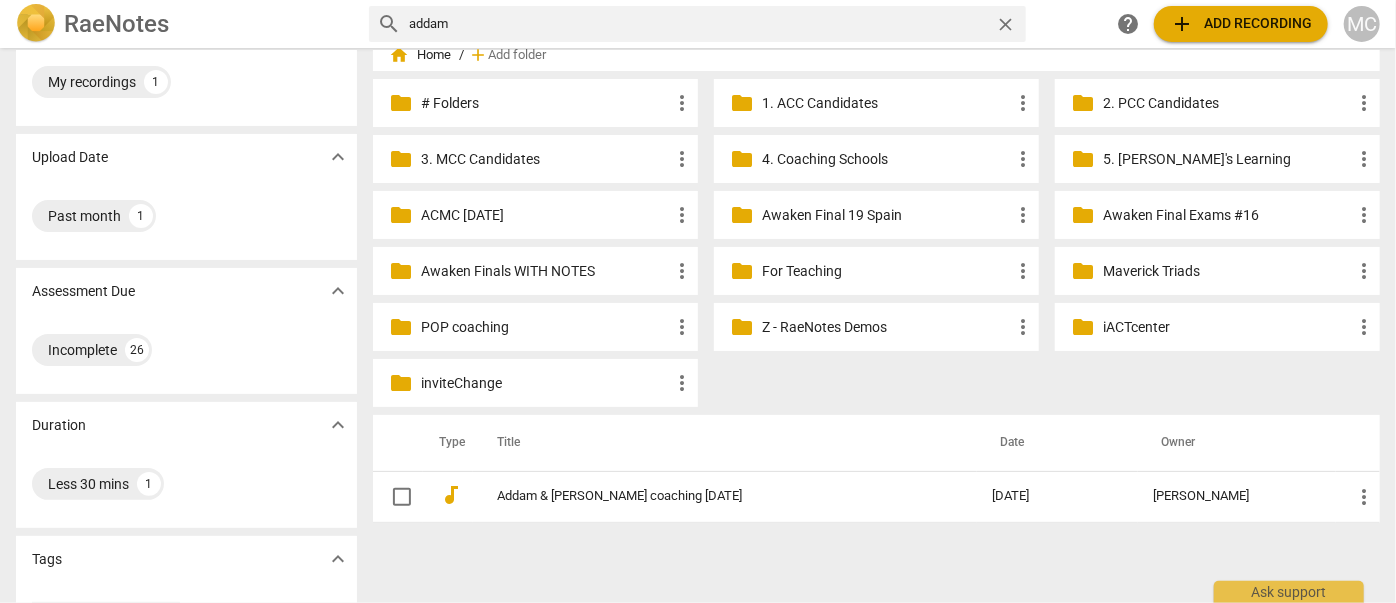 scroll, scrollTop: 90, scrollLeft: 0, axis: vertical 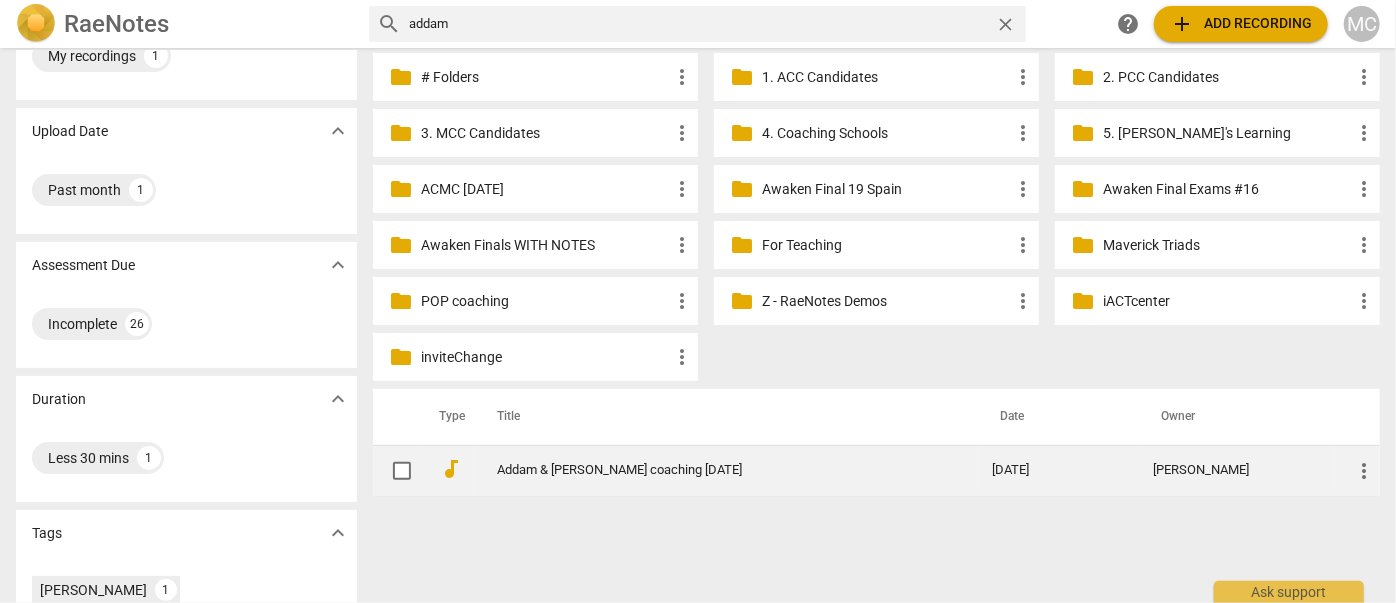 click on "Addam & Jen coaching 12Jul25" at bounding box center (709, 470) 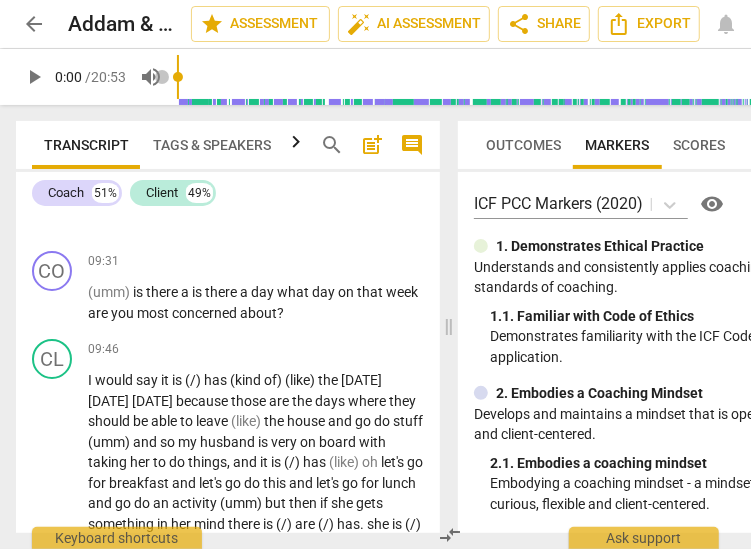 scroll, scrollTop: 4636, scrollLeft: 0, axis: vertical 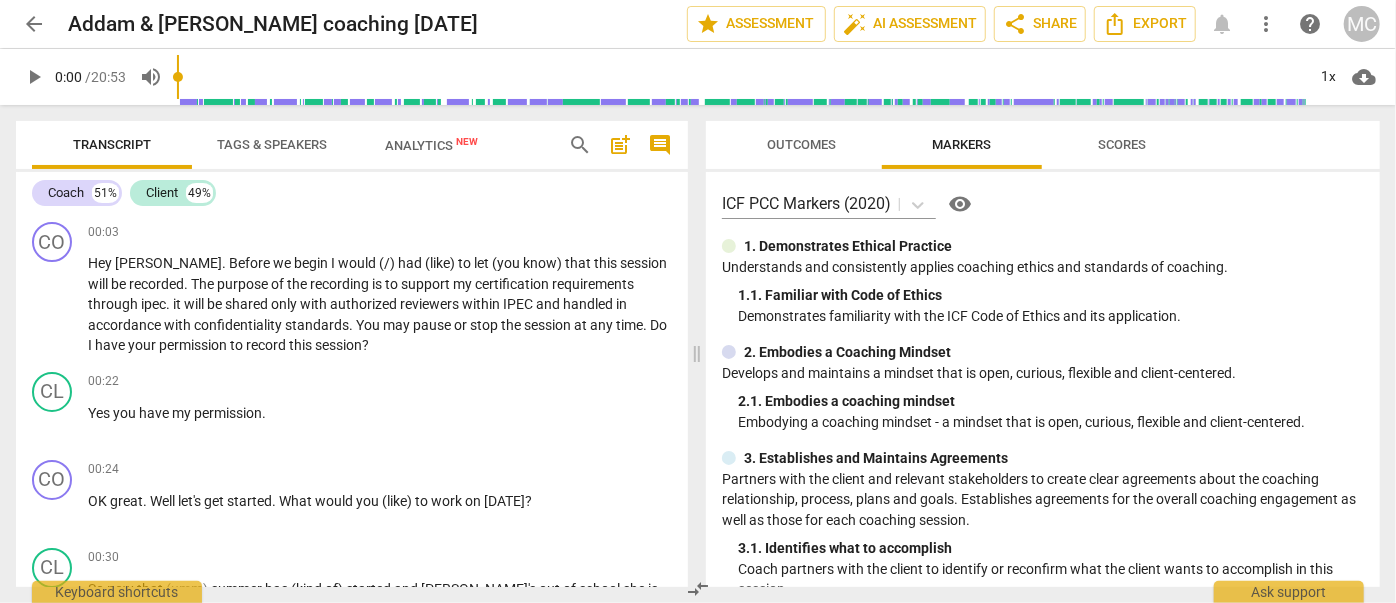 drag, startPoint x: 261, startPoint y: 446, endPoint x: 298, endPoint y: 135, distance: 313.19324 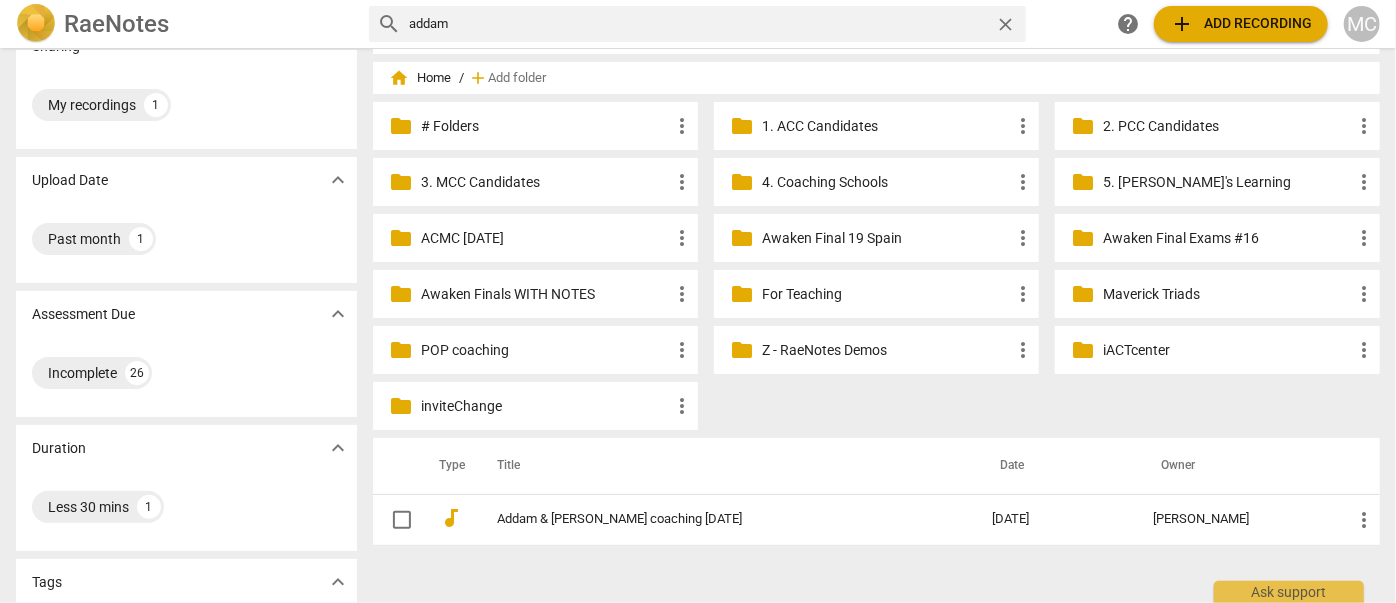 scroll, scrollTop: 0, scrollLeft: 0, axis: both 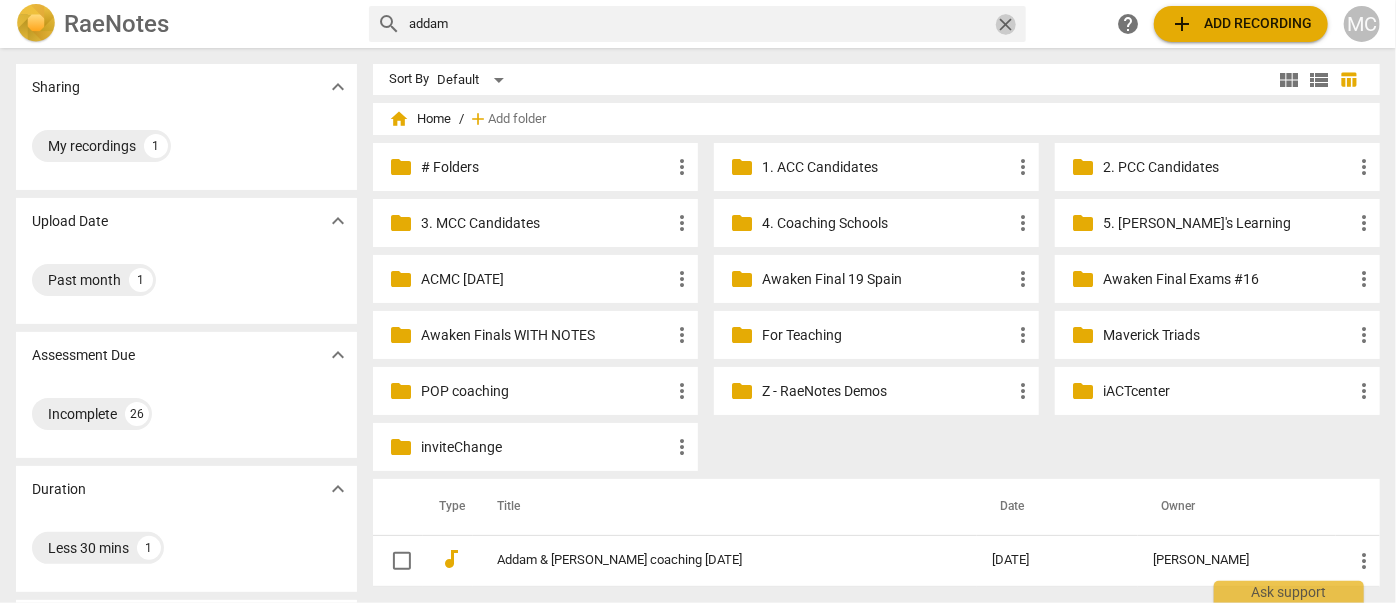 click on "close" at bounding box center (1005, 24) 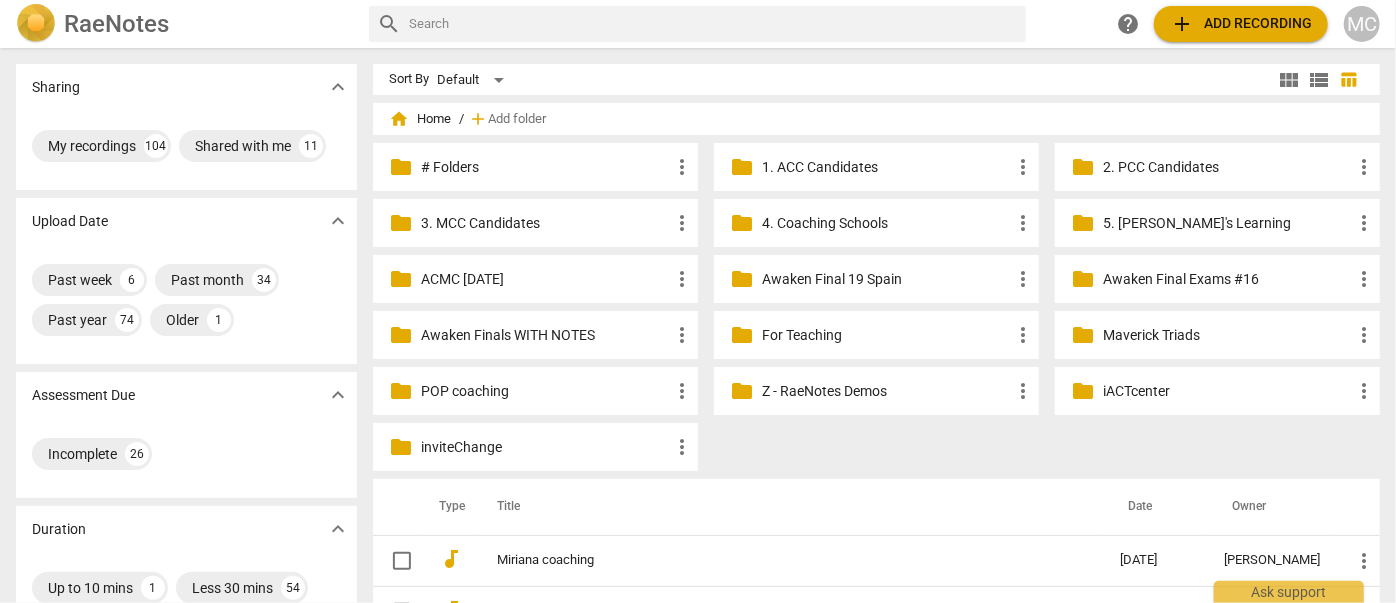 click on "add   Add recording" at bounding box center [1241, 24] 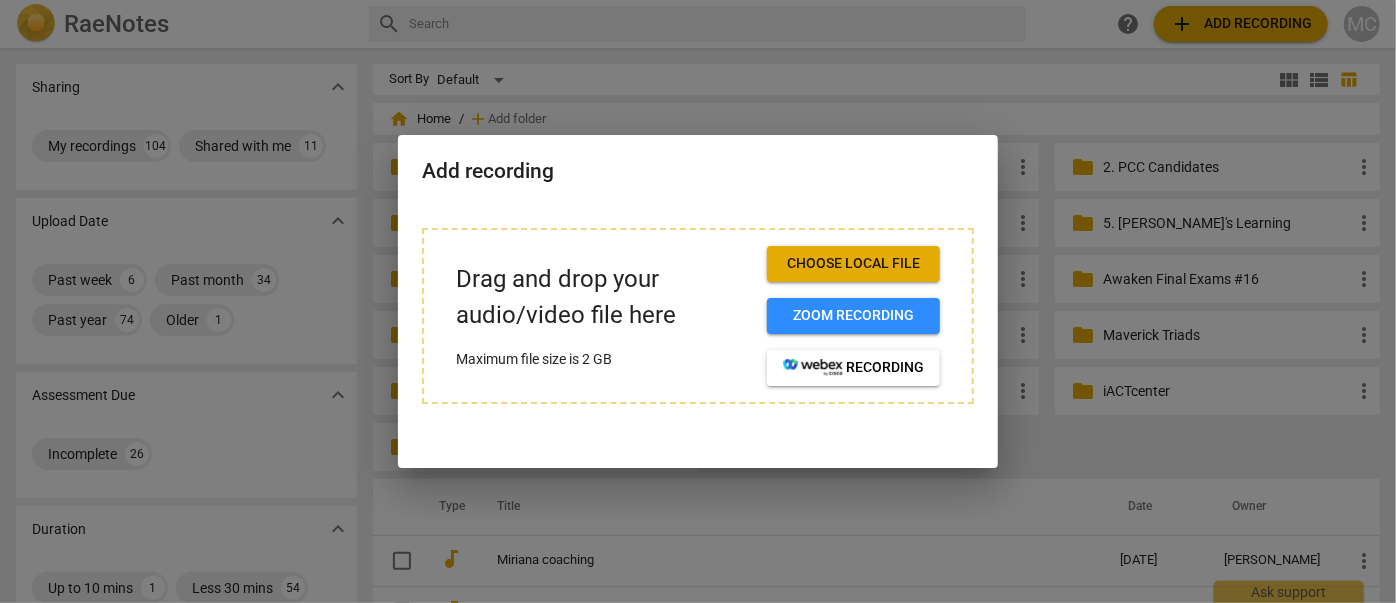 click on "Choose local file" at bounding box center [853, 264] 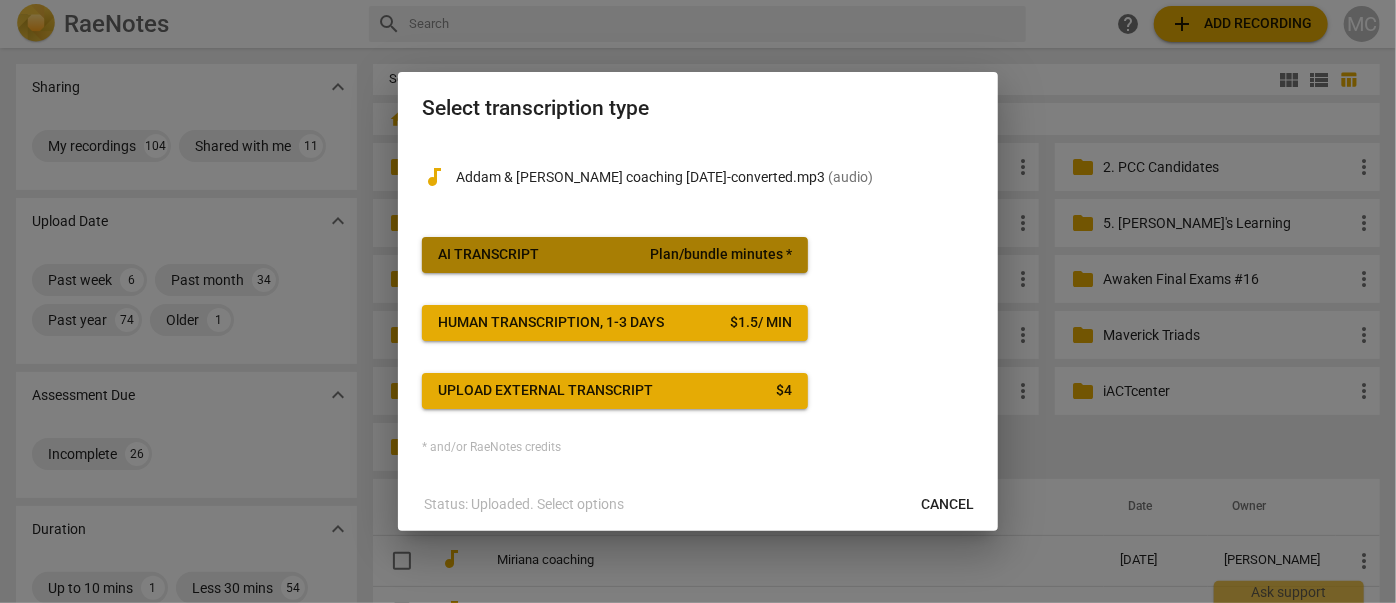 click on "Plan/bundle minutes *" at bounding box center (721, 255) 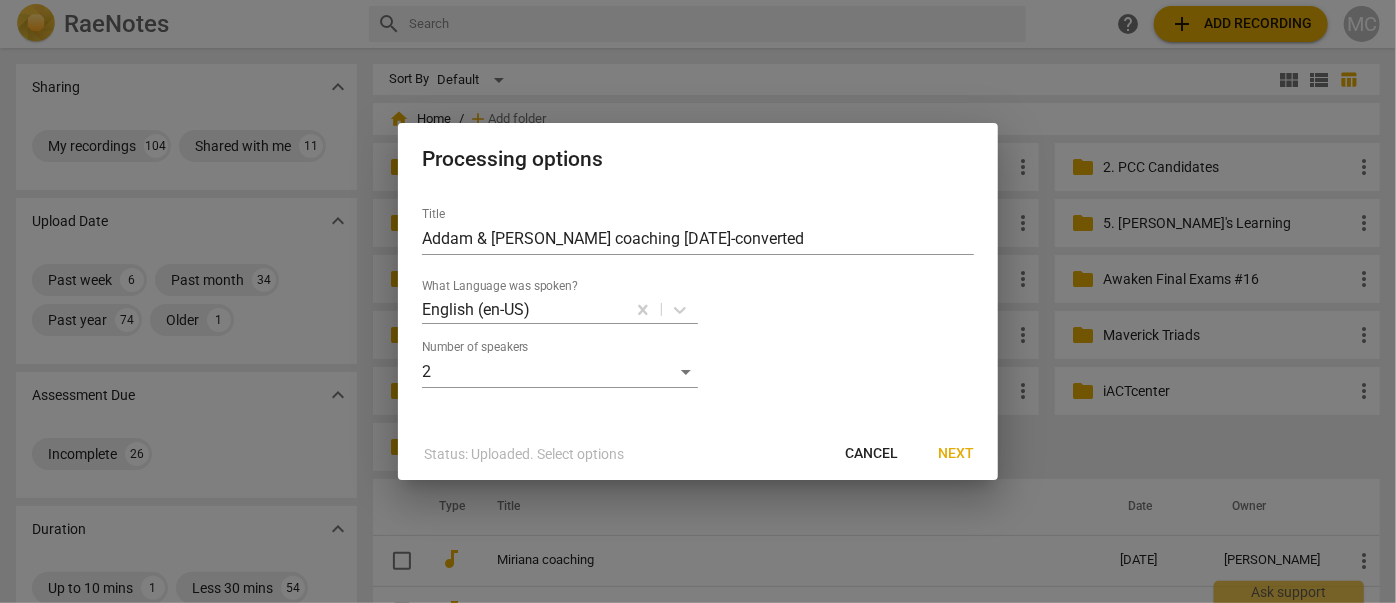 click on "Next" at bounding box center [956, 454] 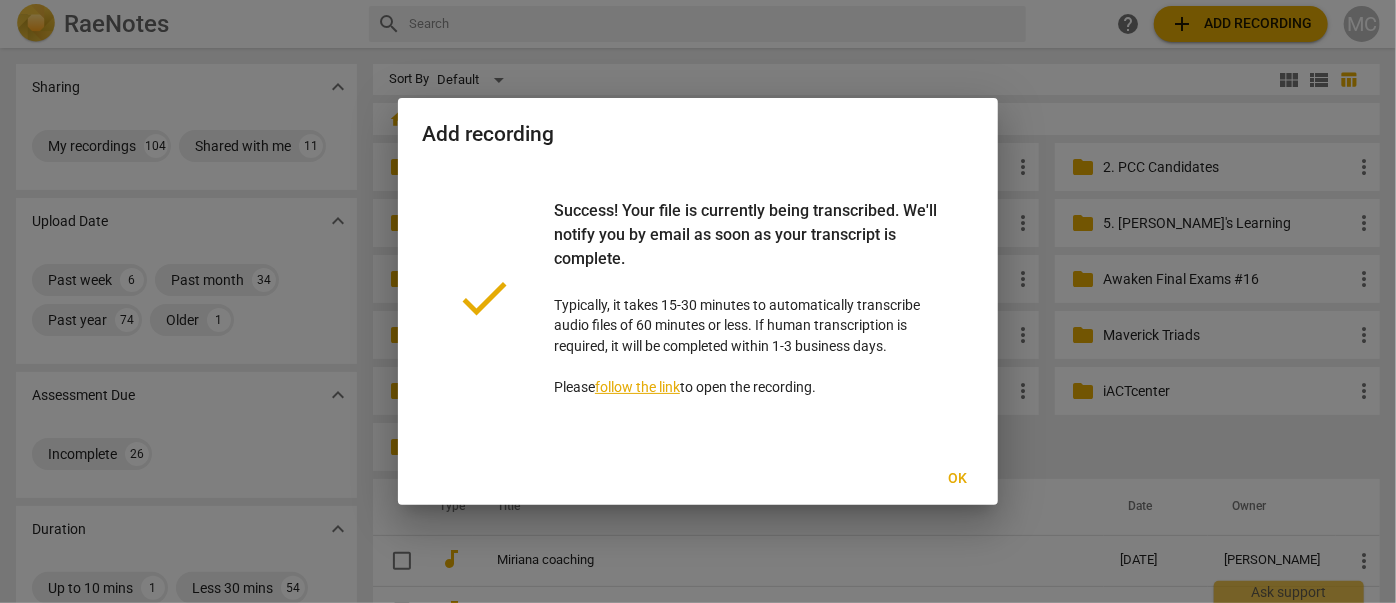 click on "Ok" at bounding box center (958, 479) 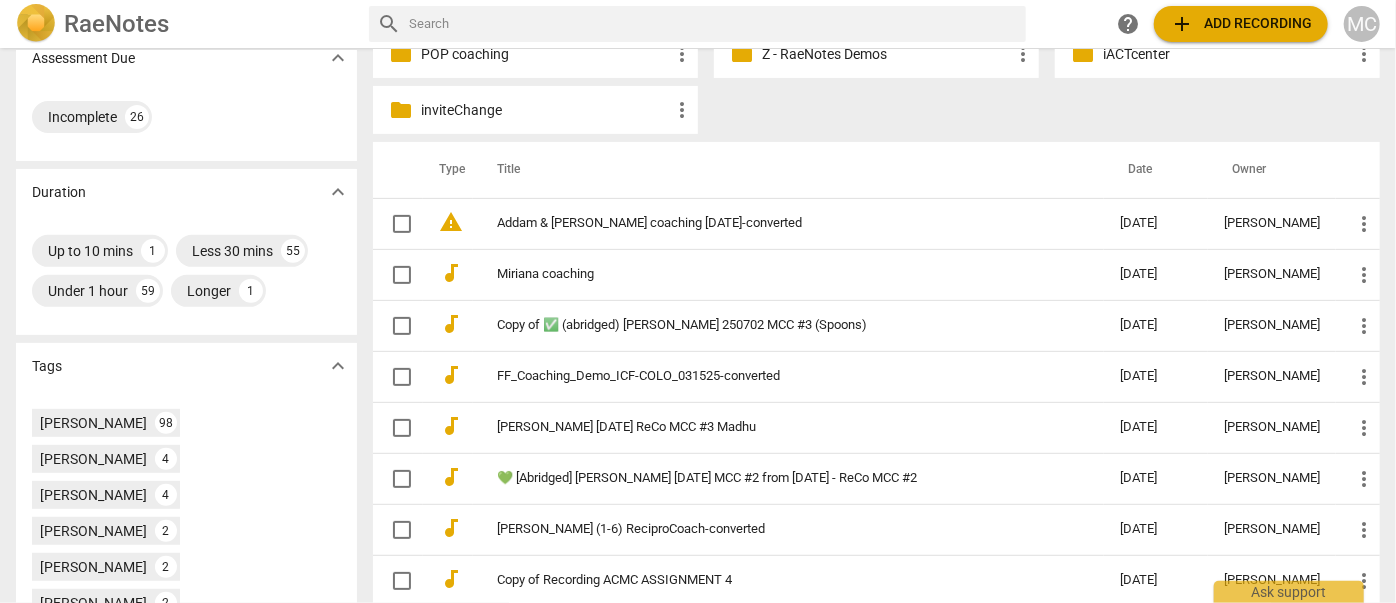 scroll, scrollTop: 363, scrollLeft: 0, axis: vertical 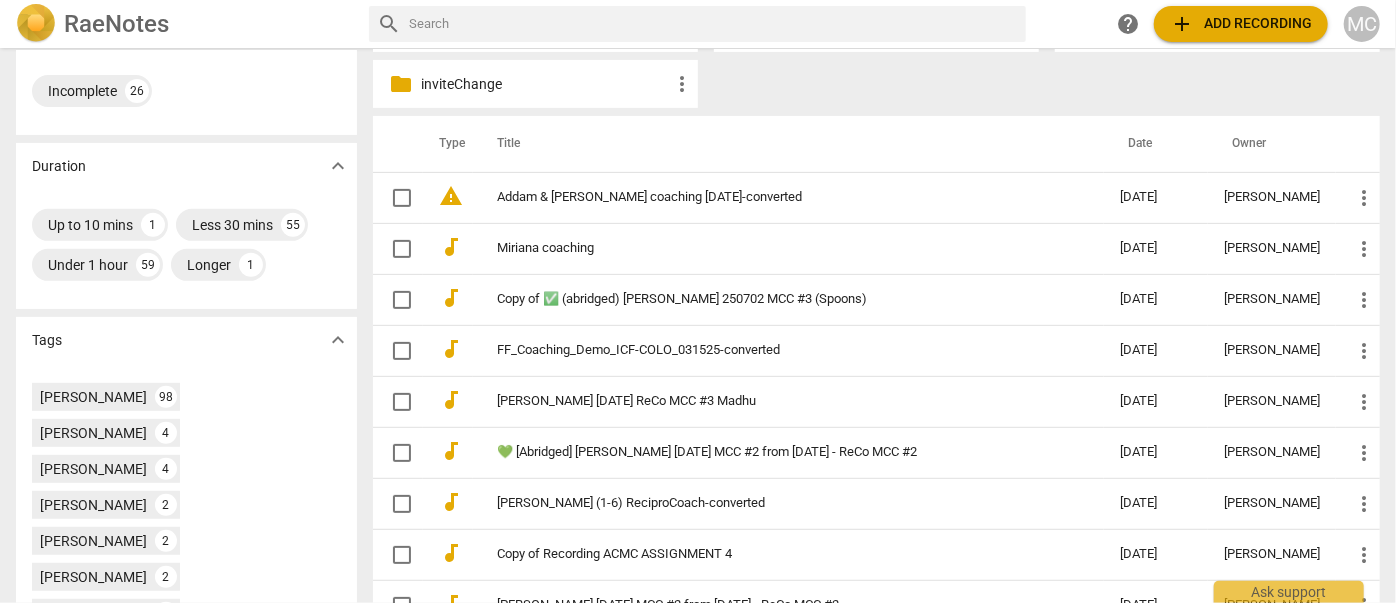 click at bounding box center (713, 24) 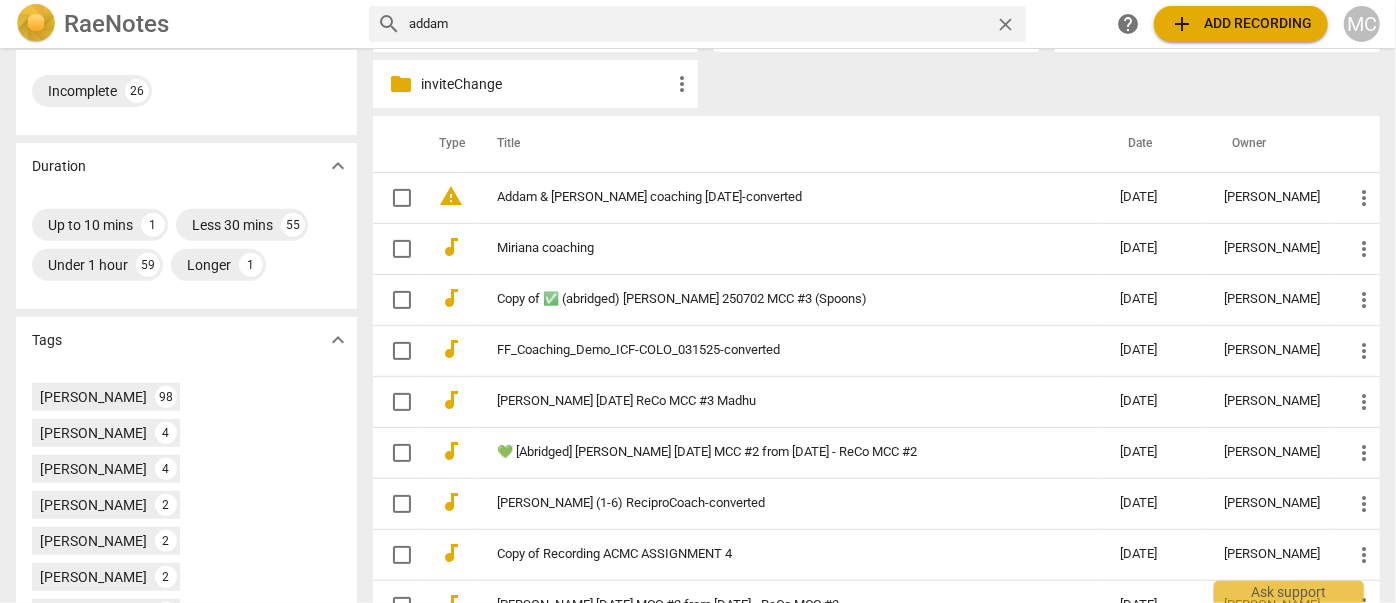 type on "addam" 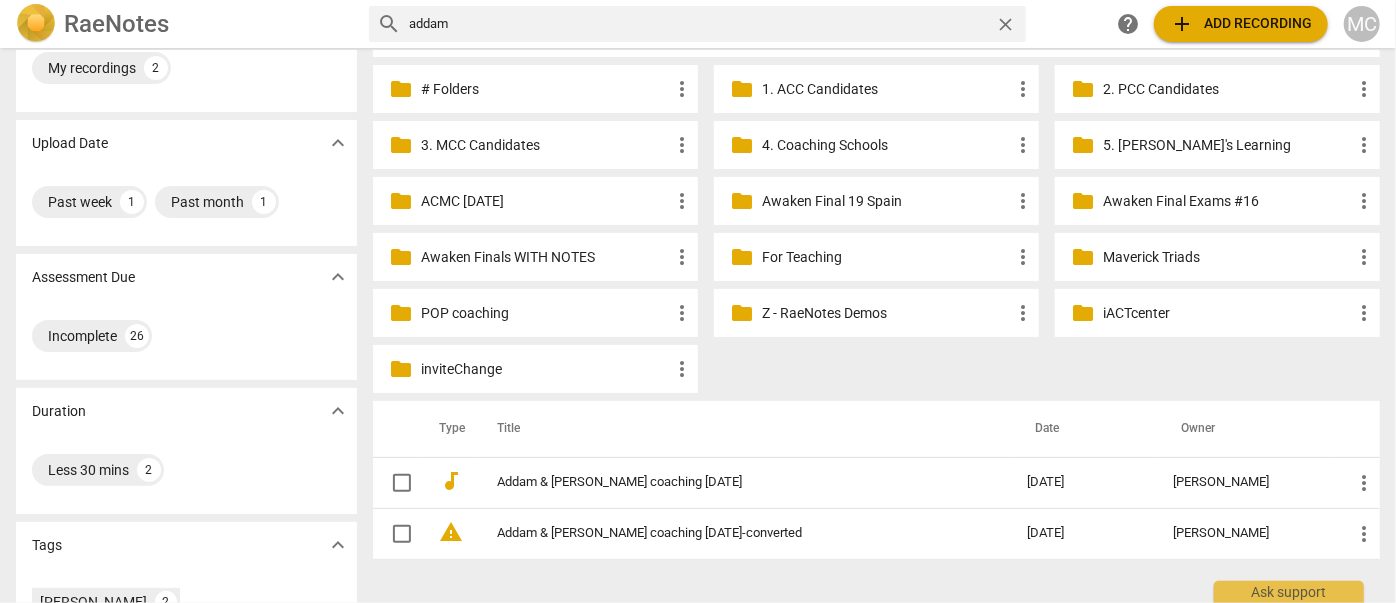 scroll, scrollTop: 181, scrollLeft: 0, axis: vertical 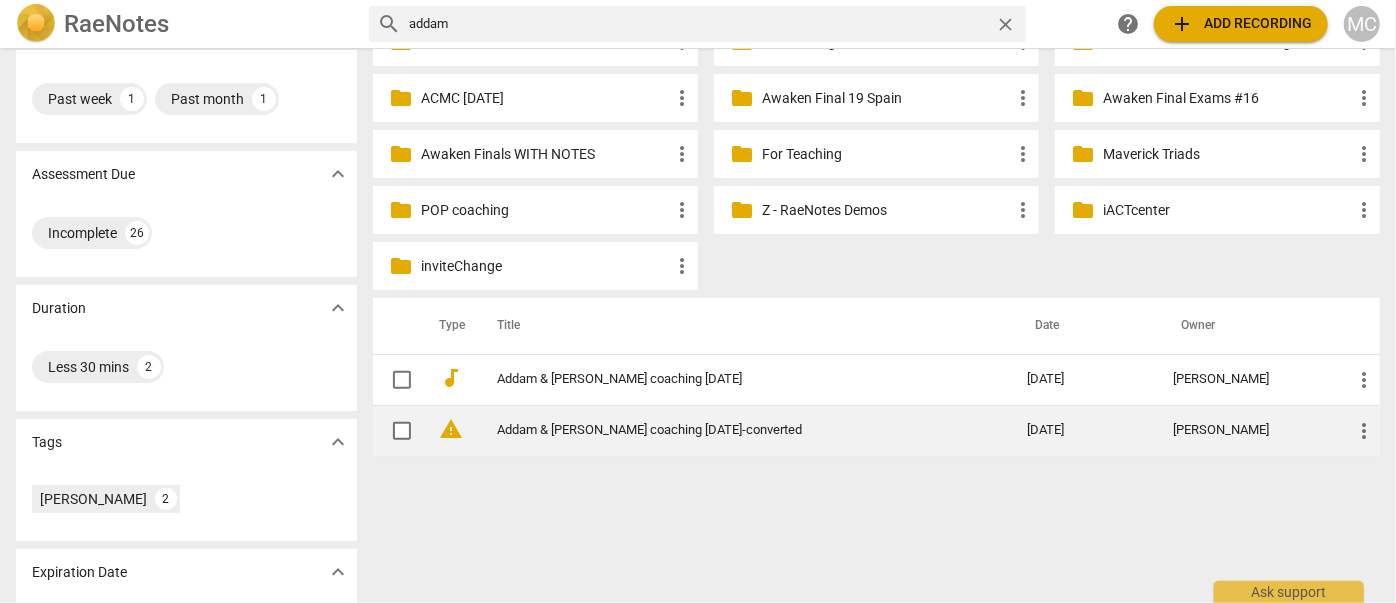 click on "Addam & [PERSON_NAME] coaching [DATE]-converted" at bounding box center [742, 430] 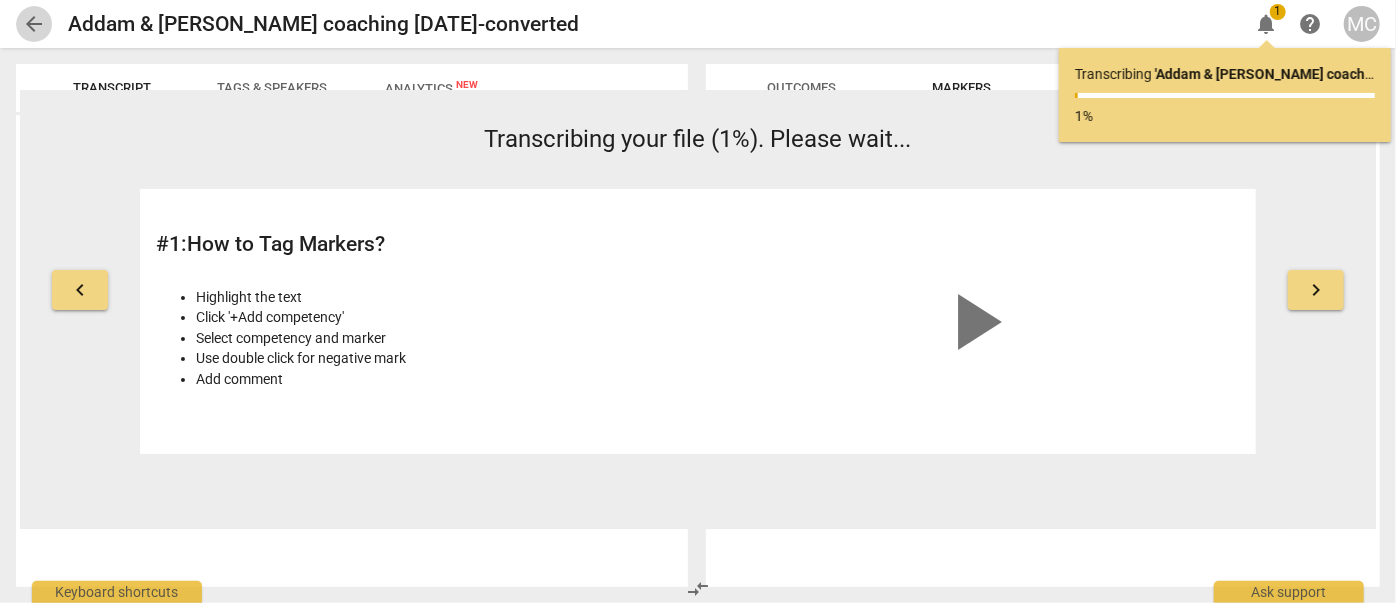click on "arrow_back" at bounding box center (34, 24) 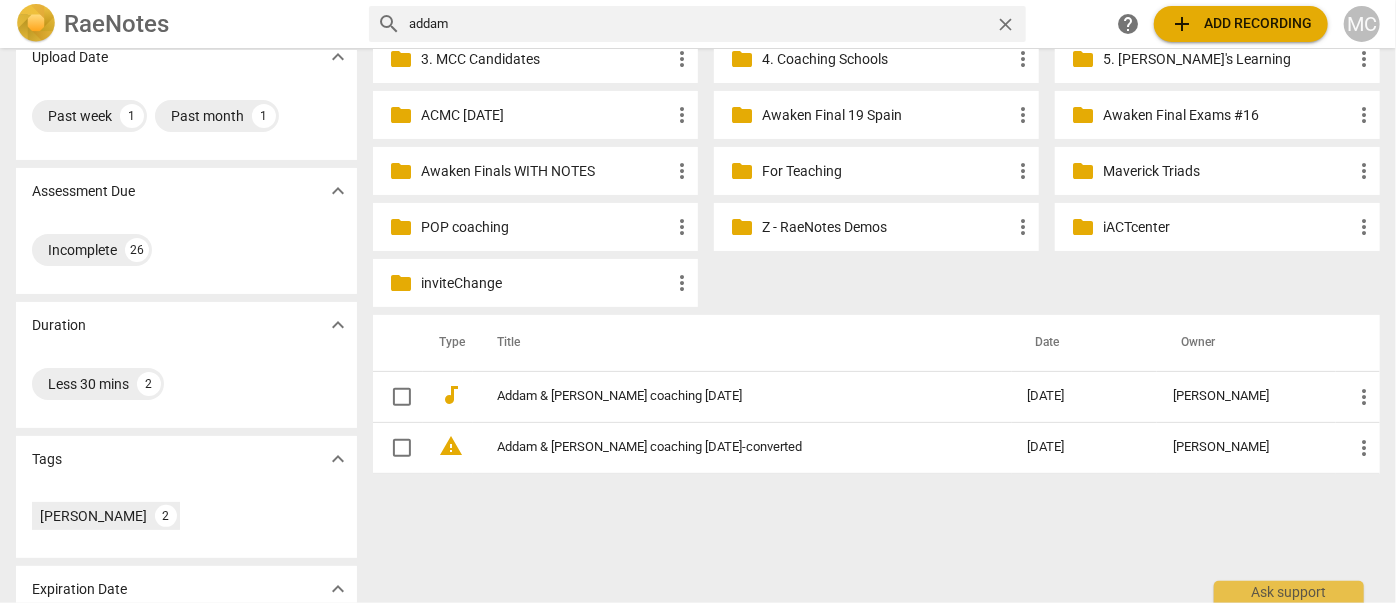 scroll, scrollTop: 261, scrollLeft: 0, axis: vertical 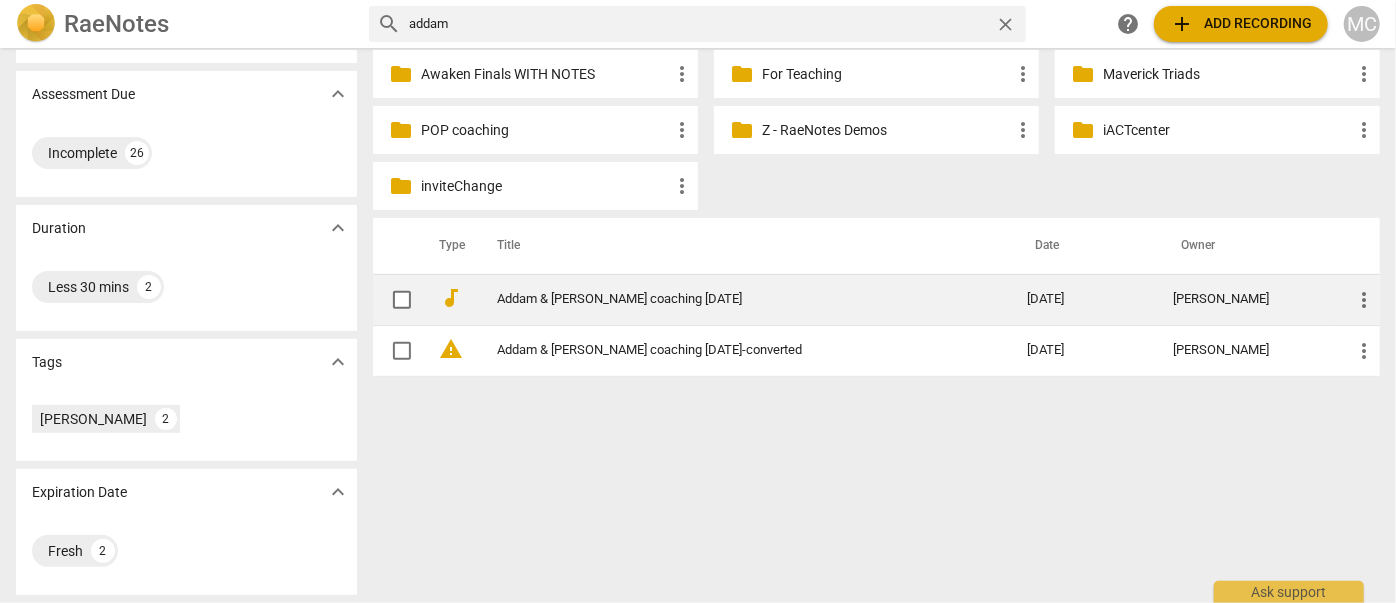 click on "Addam & Jen coaching 12Jul25" at bounding box center (726, 299) 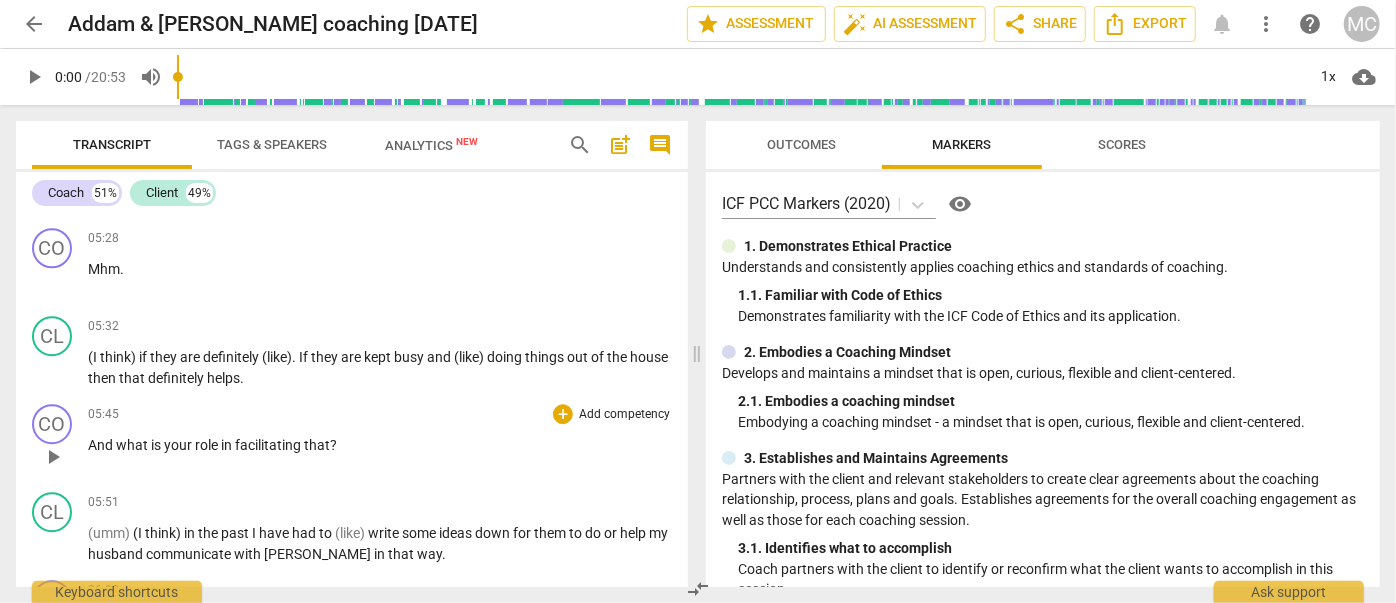 scroll, scrollTop: 2909, scrollLeft: 0, axis: vertical 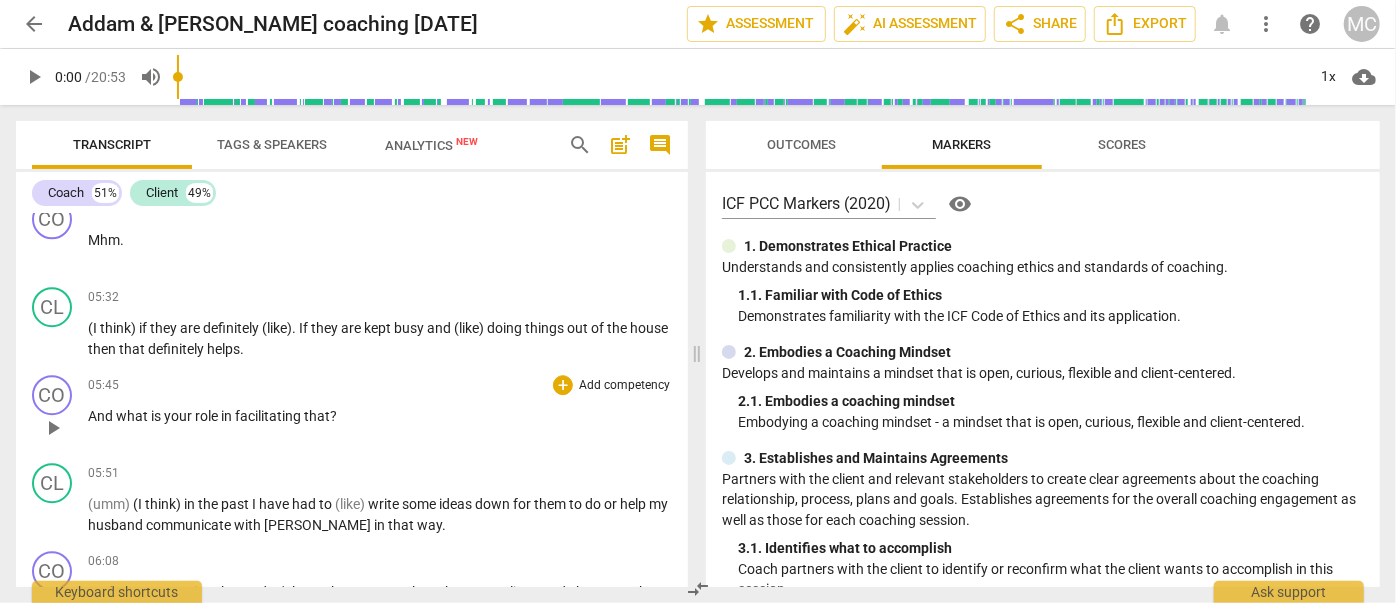 click on "And" at bounding box center (102, 416) 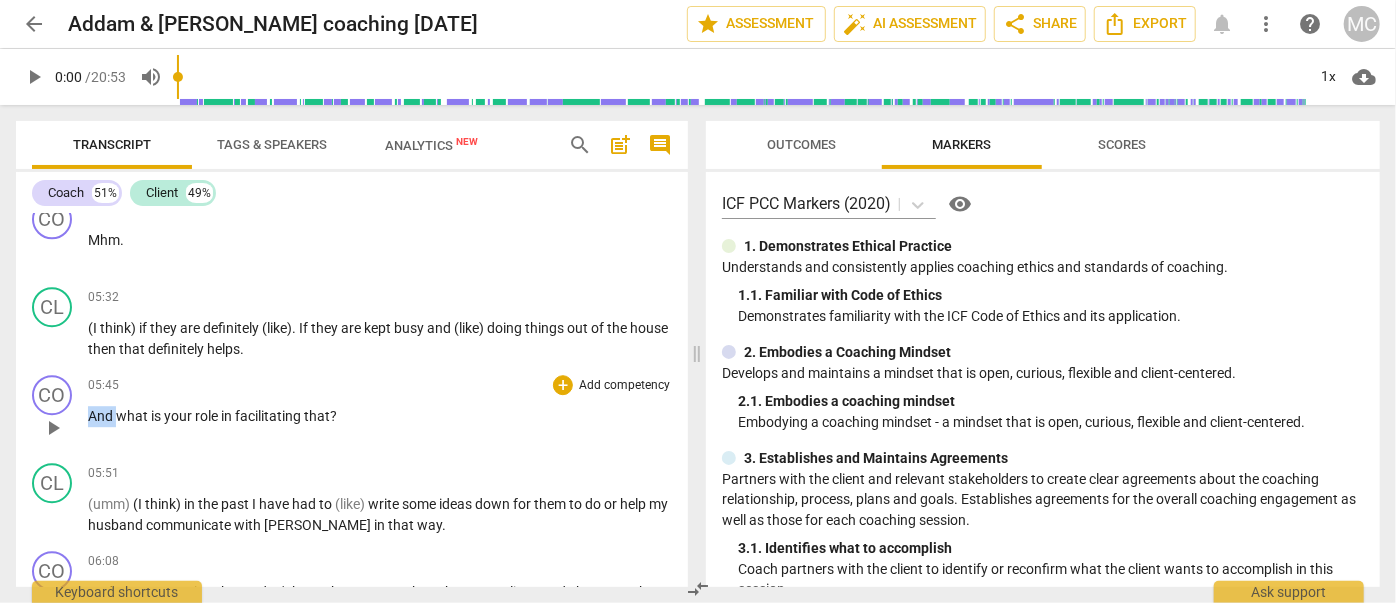 click on "And" at bounding box center (102, 416) 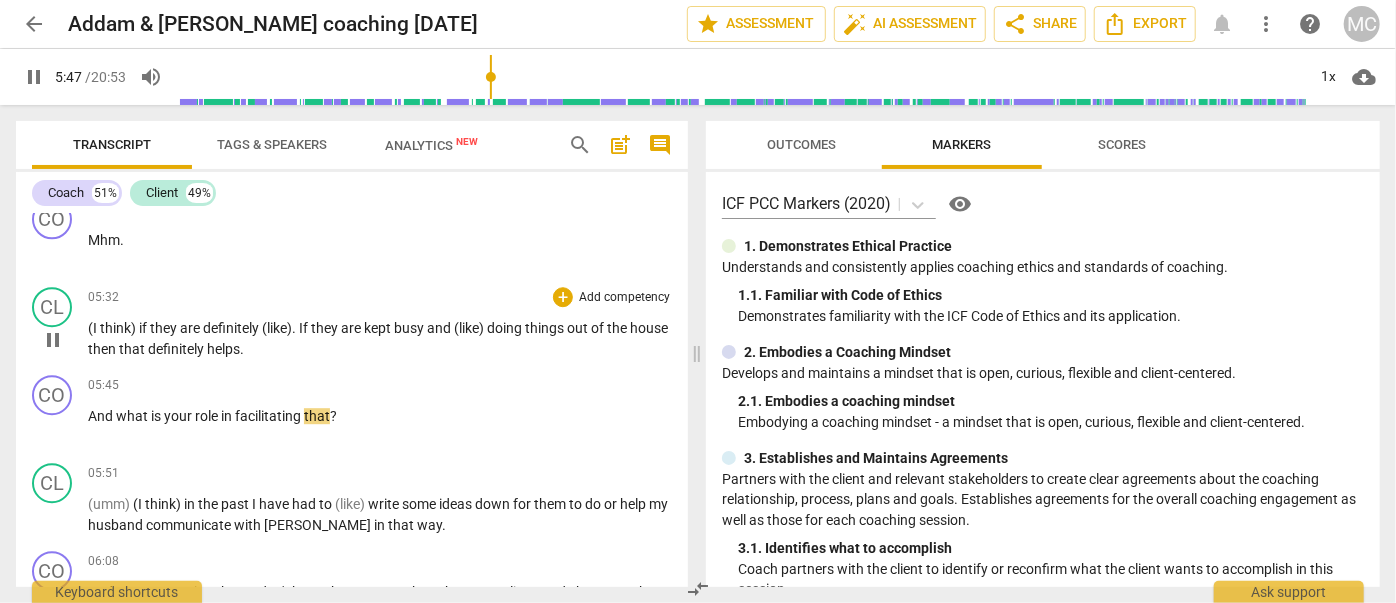 click on "then" at bounding box center (103, 349) 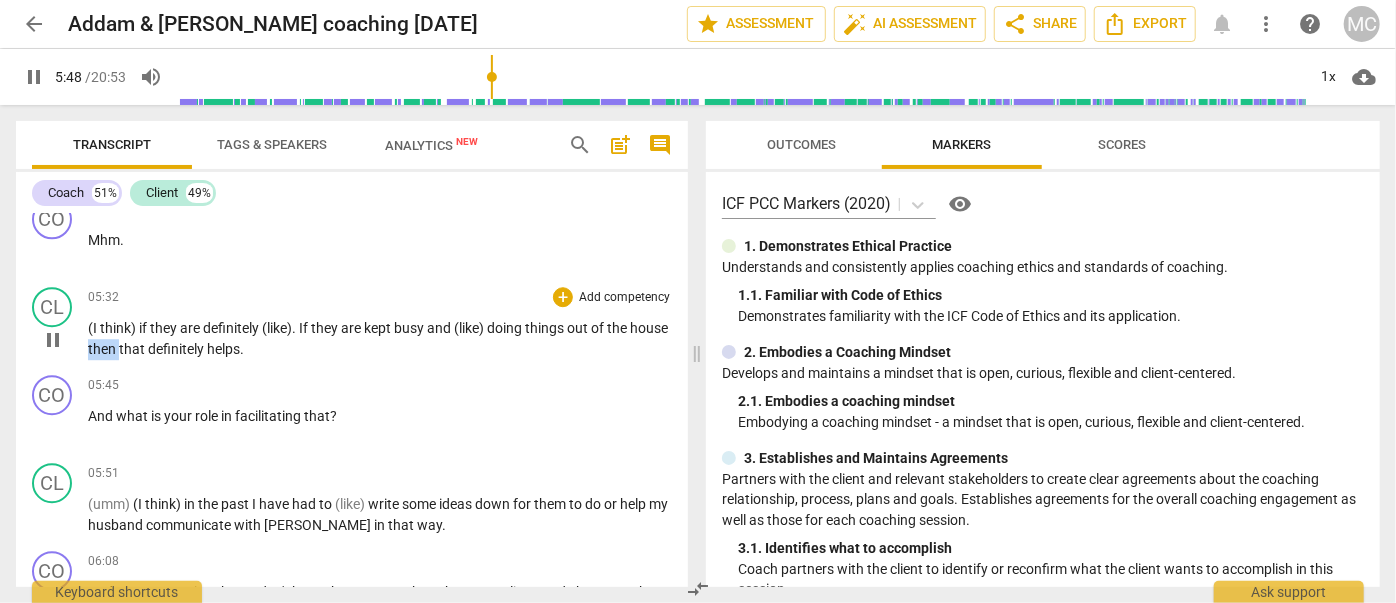 click on "then" at bounding box center (103, 349) 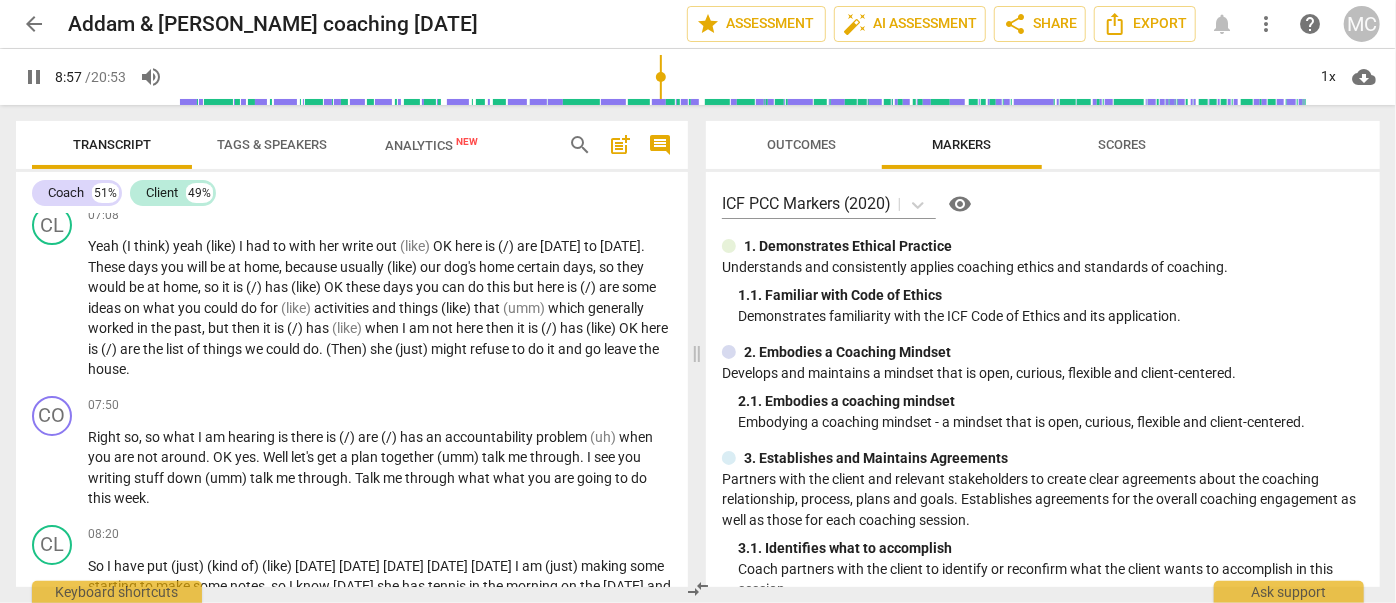 scroll, scrollTop: 4158, scrollLeft: 0, axis: vertical 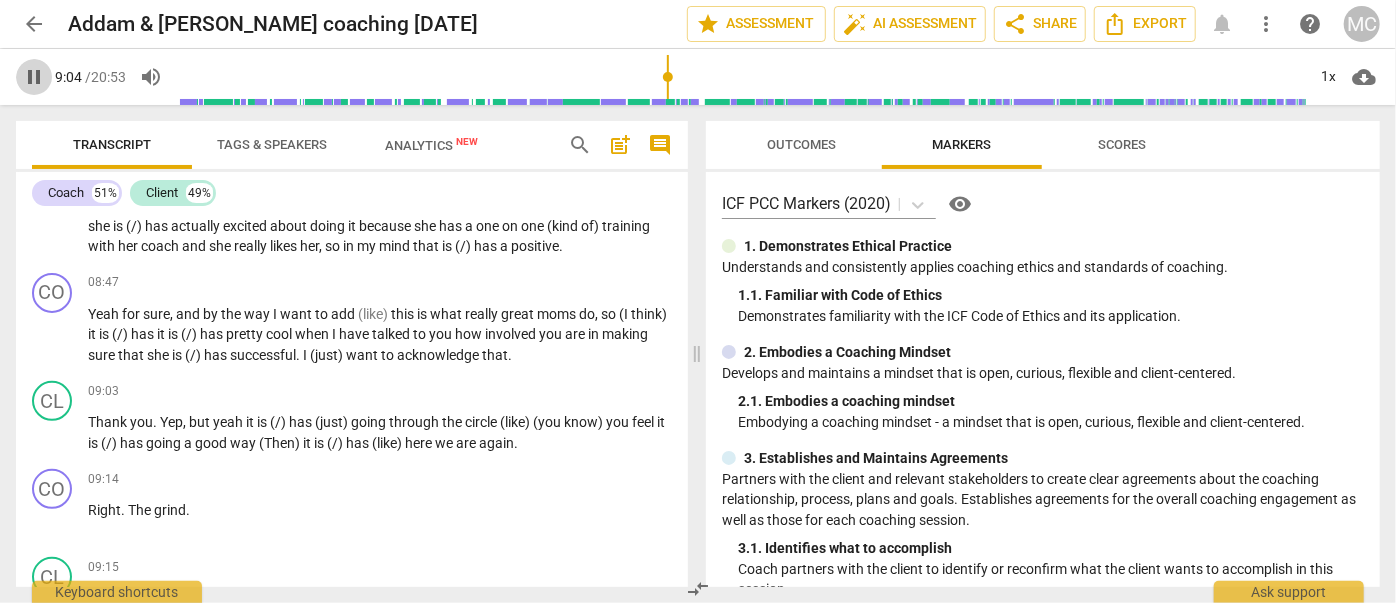 click on "pause" at bounding box center (34, 77) 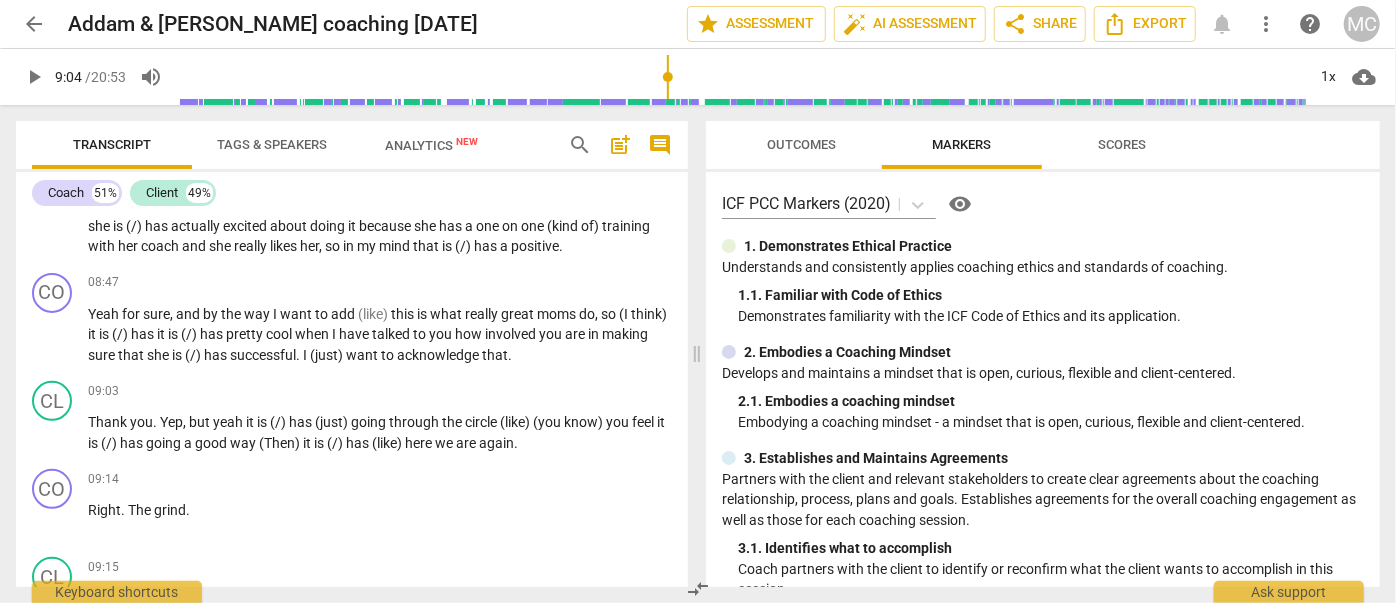 click on "play_arrow" at bounding box center [34, 77] 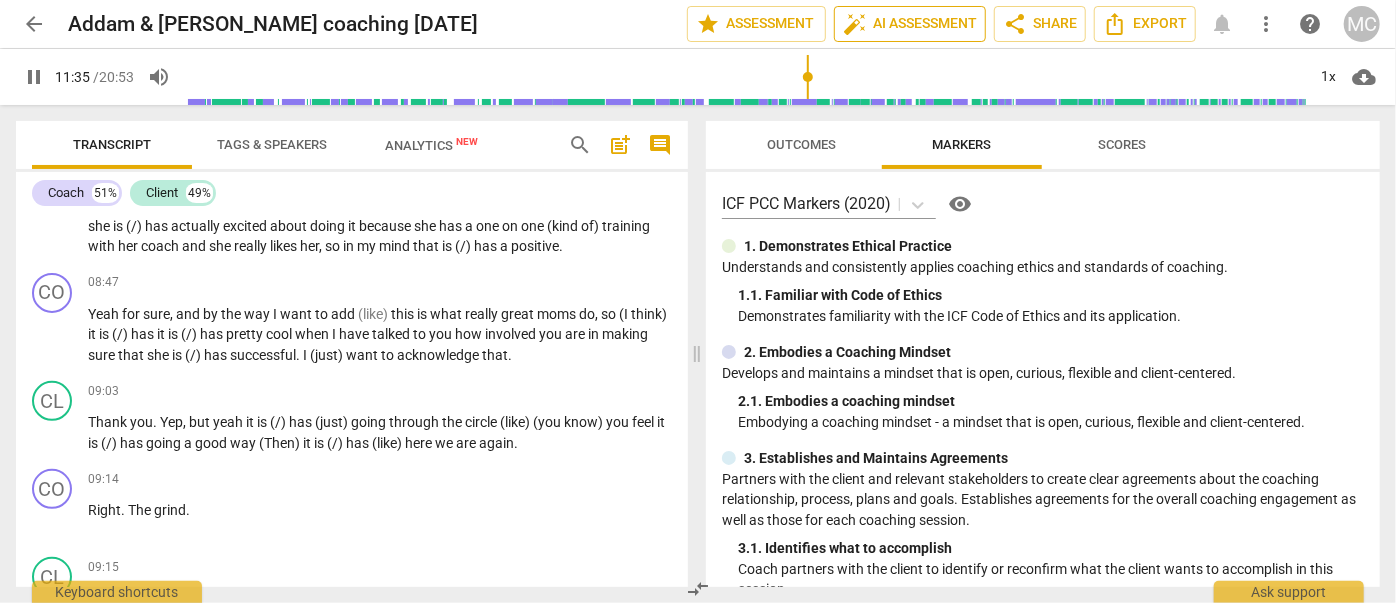 scroll, scrollTop: 5856, scrollLeft: 0, axis: vertical 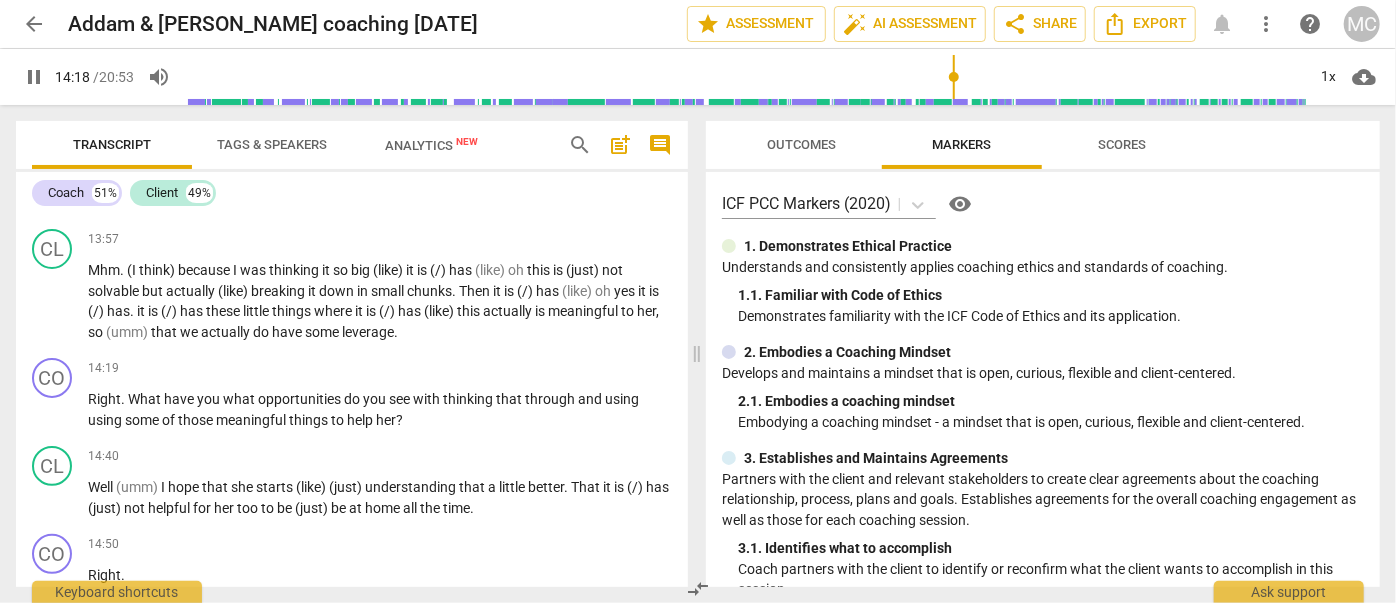 click on "pause" at bounding box center [34, 77] 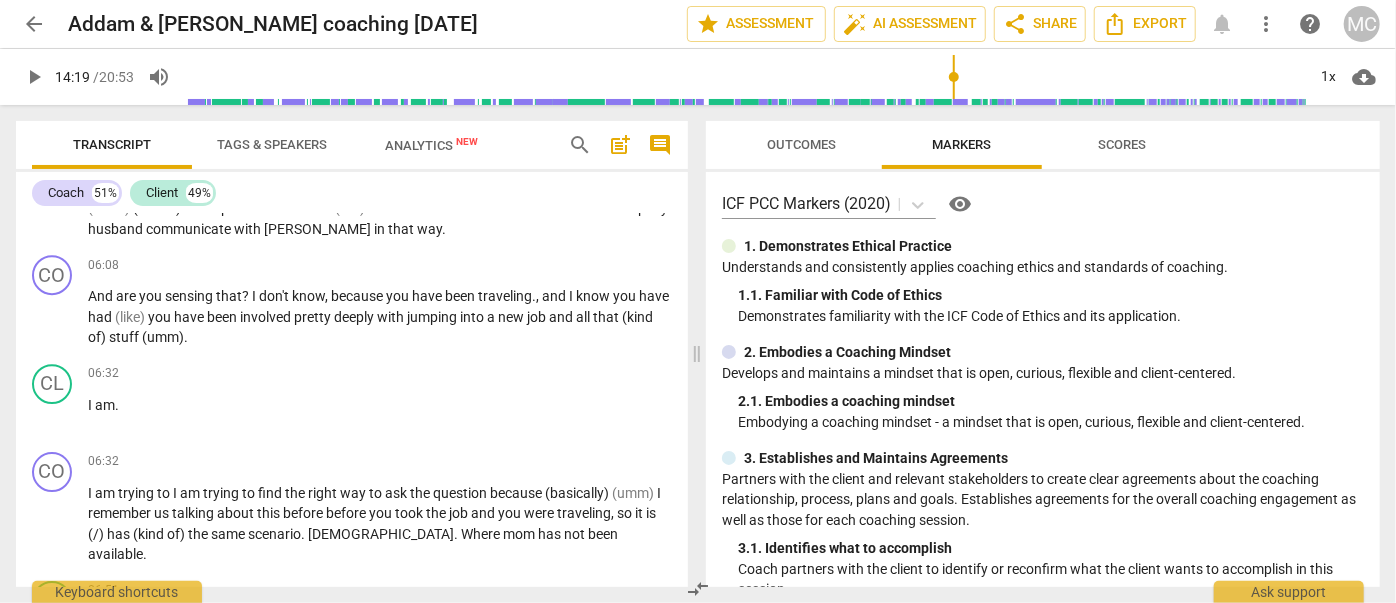 scroll, scrollTop: 3189, scrollLeft: 0, axis: vertical 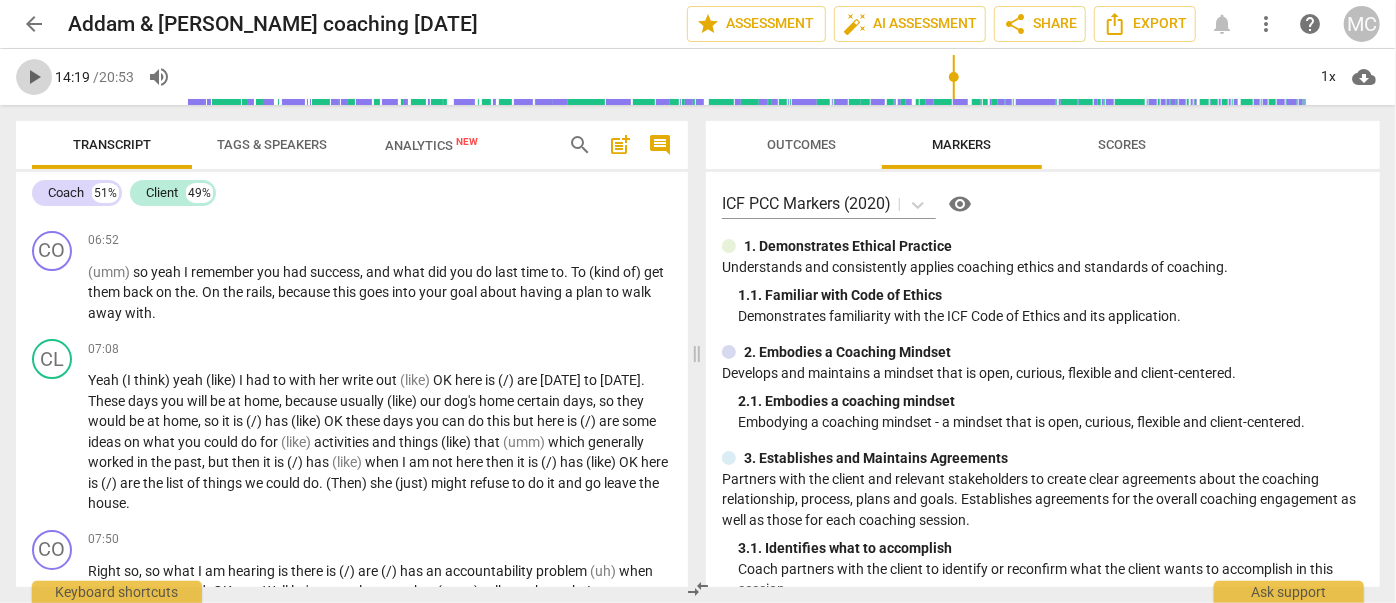 click on "play_arrow" at bounding box center (34, 77) 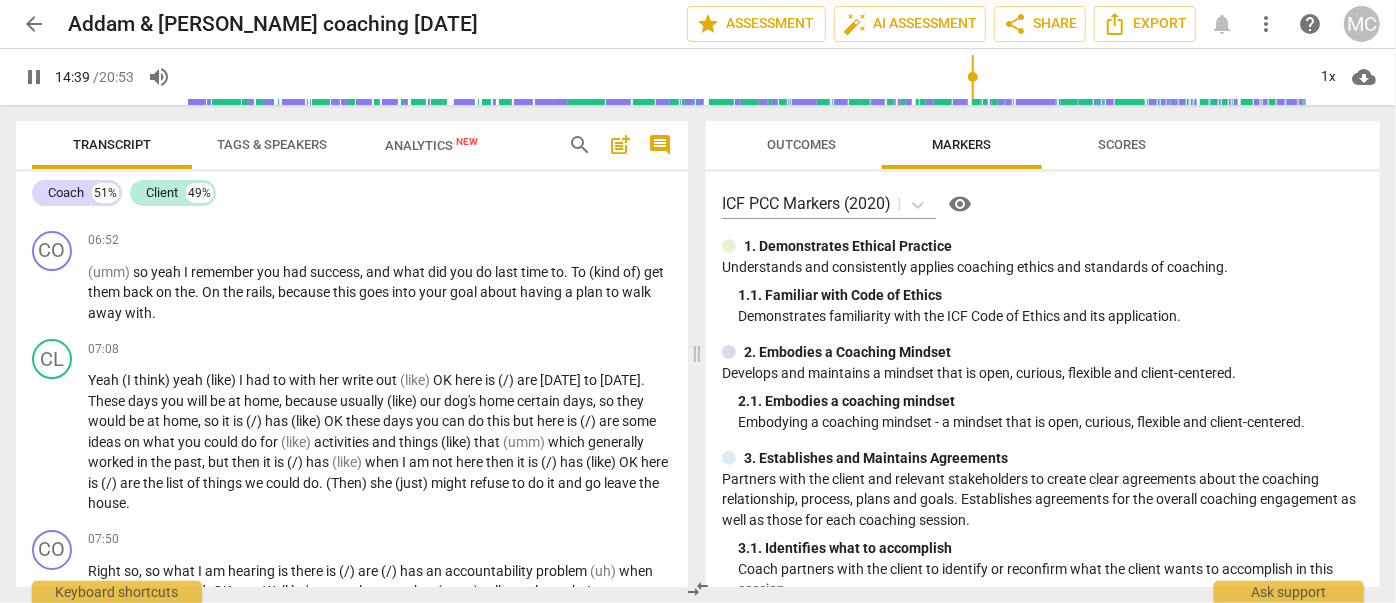 scroll, scrollTop: 8029, scrollLeft: 0, axis: vertical 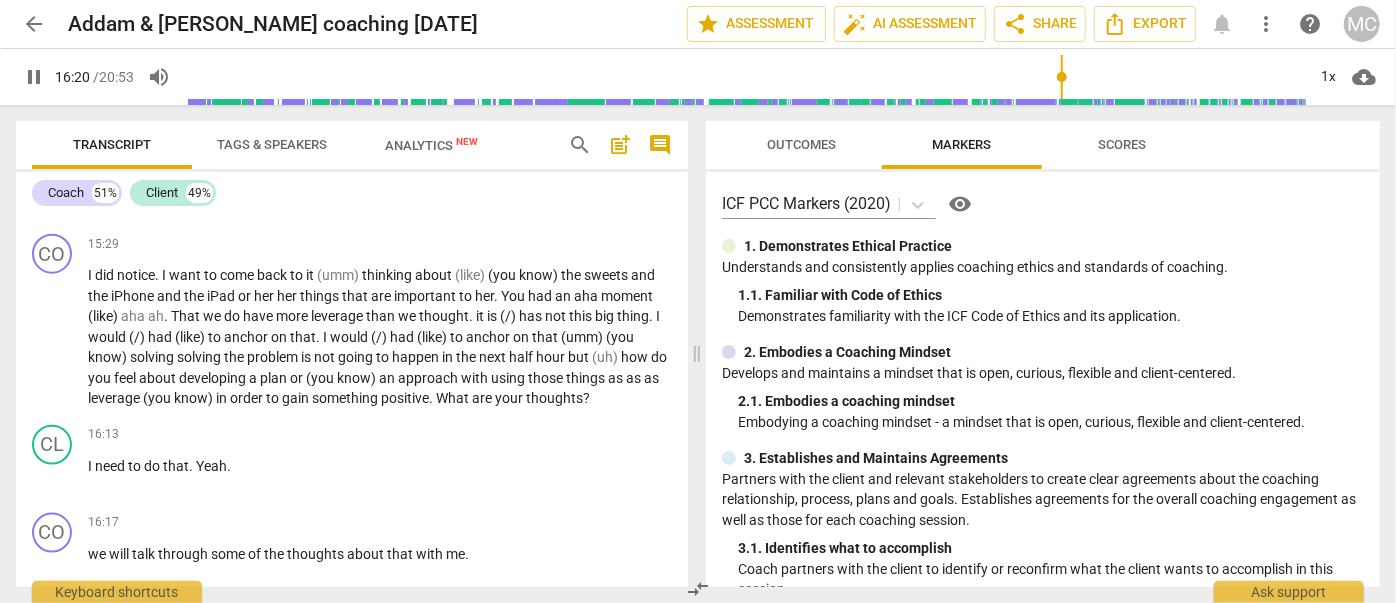 click on "pause" at bounding box center [34, 77] 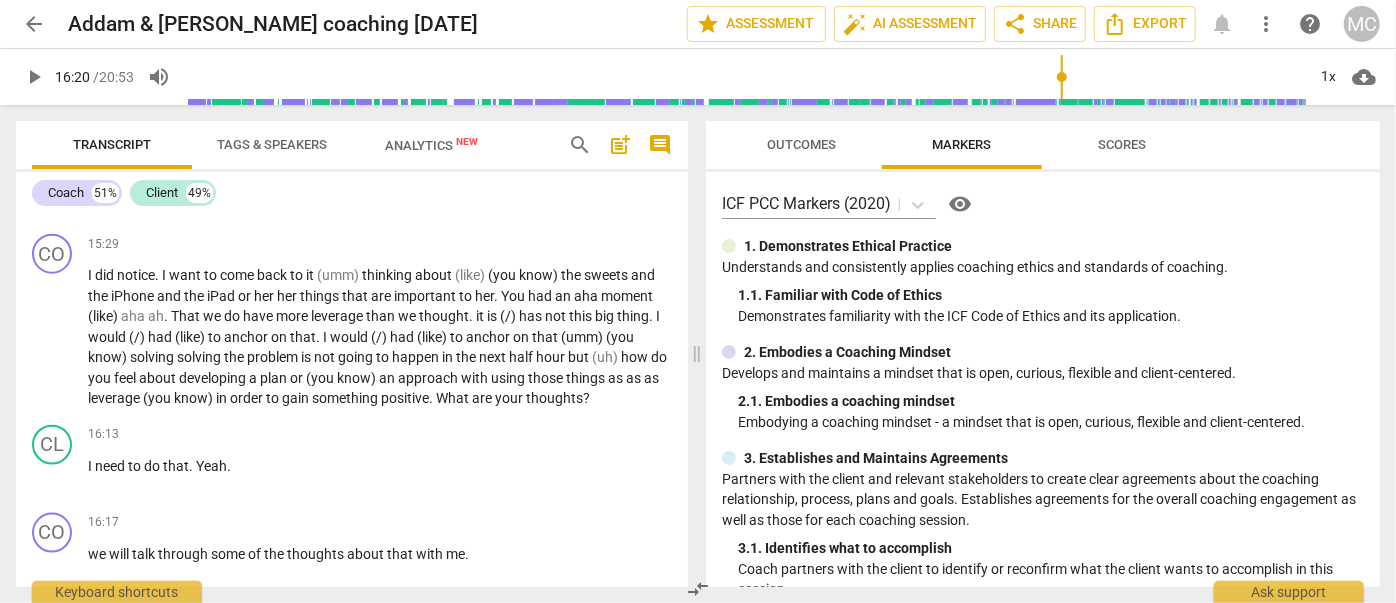 type on "980" 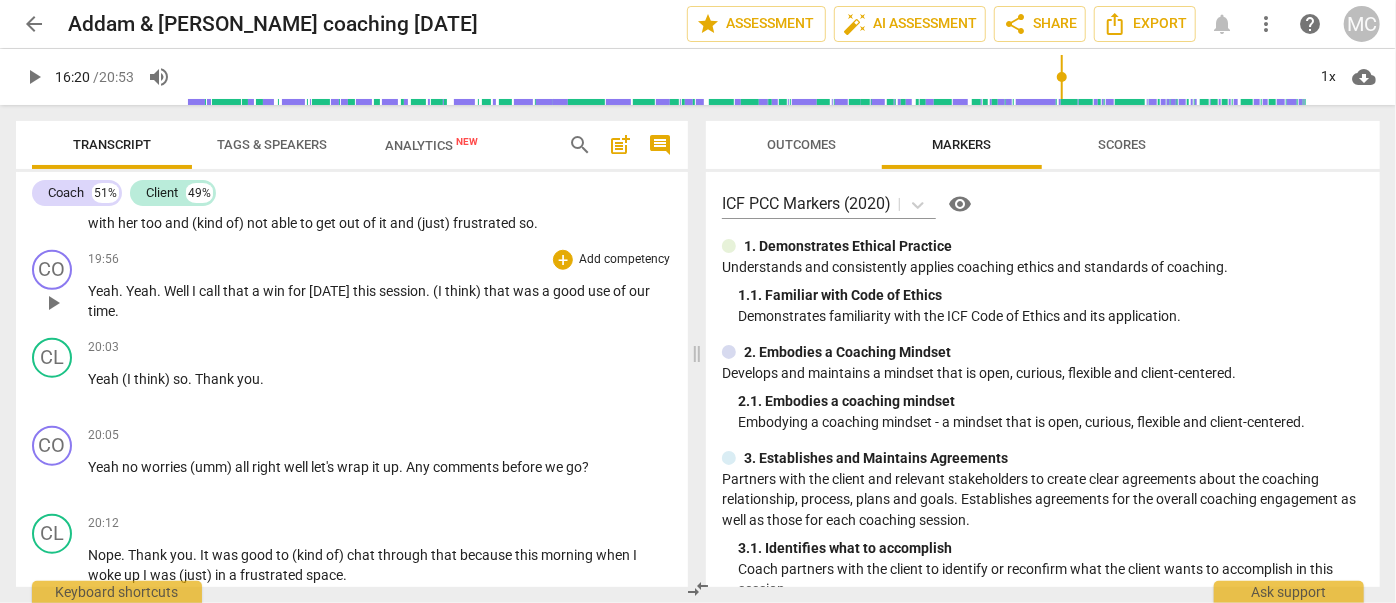 scroll, scrollTop: 12449, scrollLeft: 0, axis: vertical 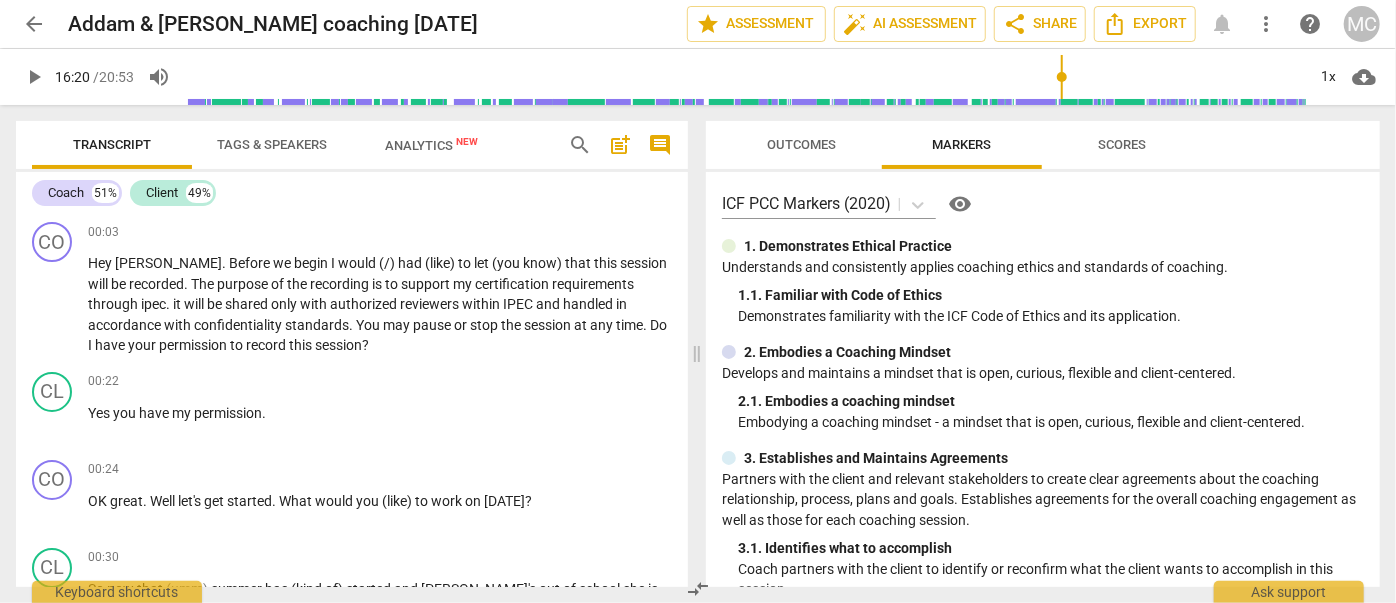 drag, startPoint x: 296, startPoint y: 469, endPoint x: 317, endPoint y: 240, distance: 229.96086 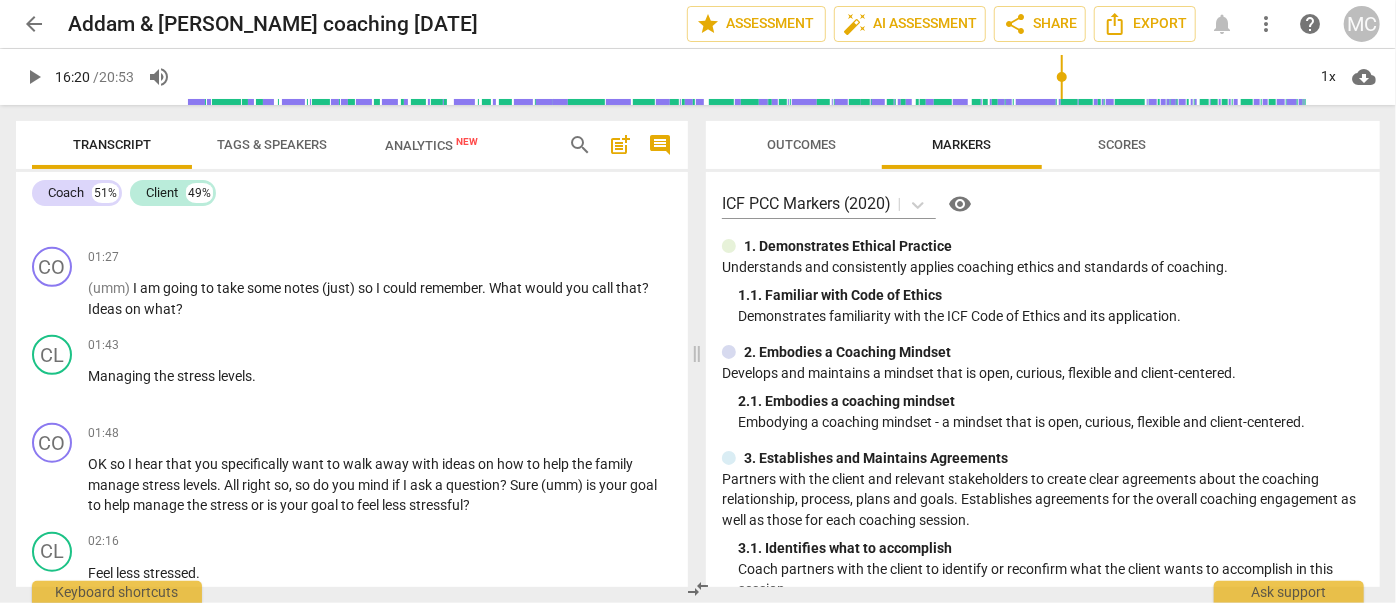 scroll, scrollTop: 1000, scrollLeft: 0, axis: vertical 